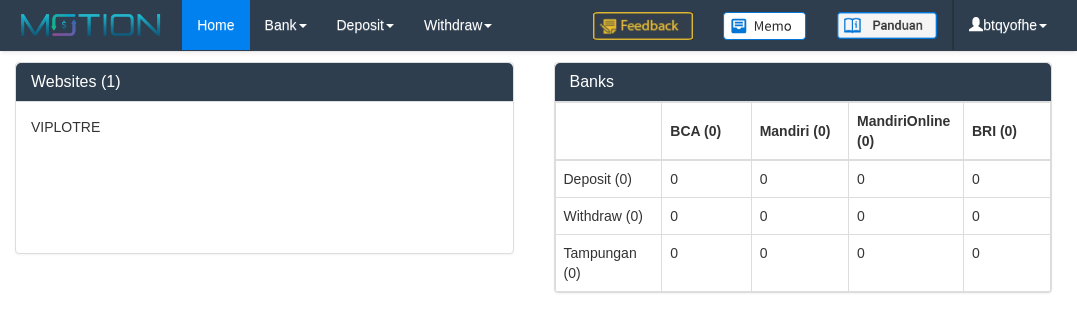 select on "**" 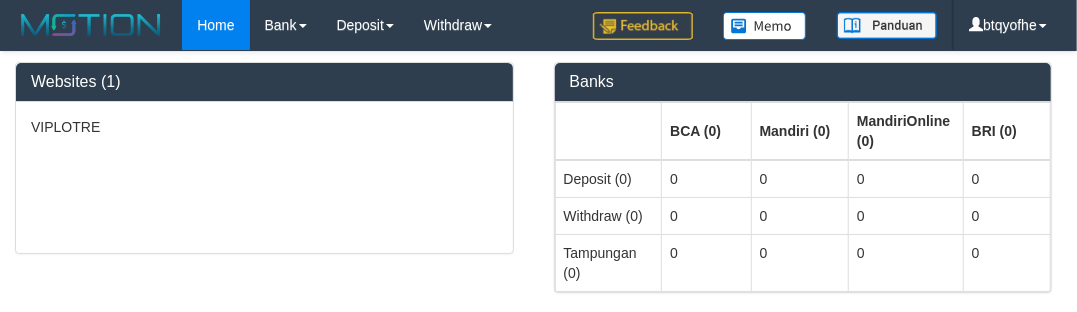 scroll, scrollTop: 0, scrollLeft: 0, axis: both 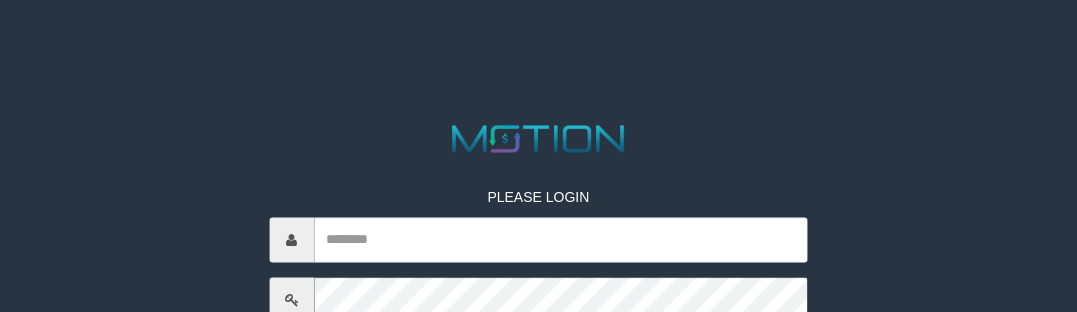 select on "**" 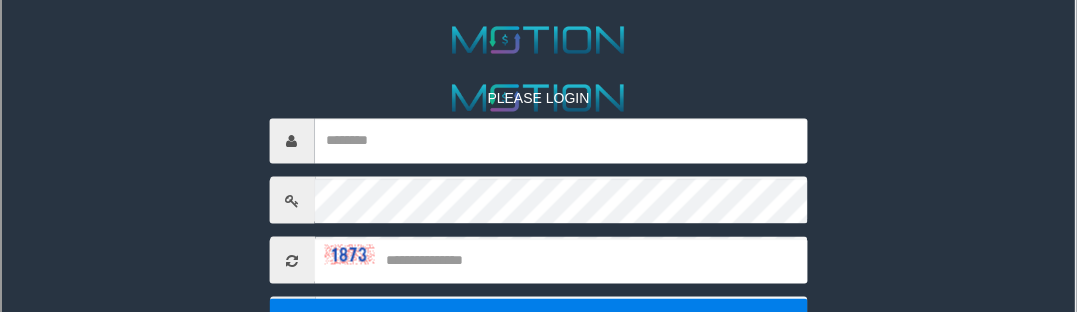 scroll, scrollTop: 89, scrollLeft: 0, axis: vertical 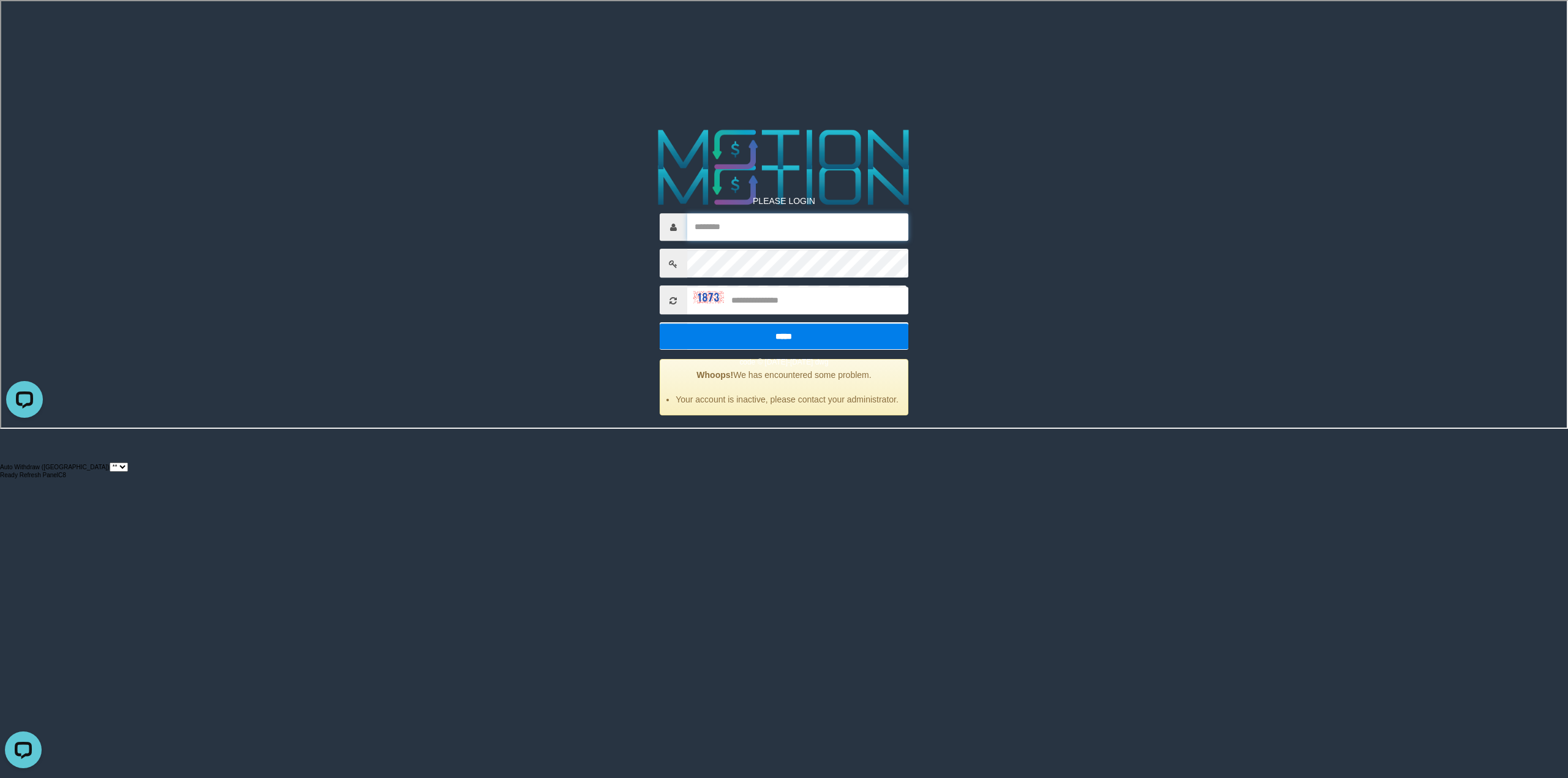 type on "********" 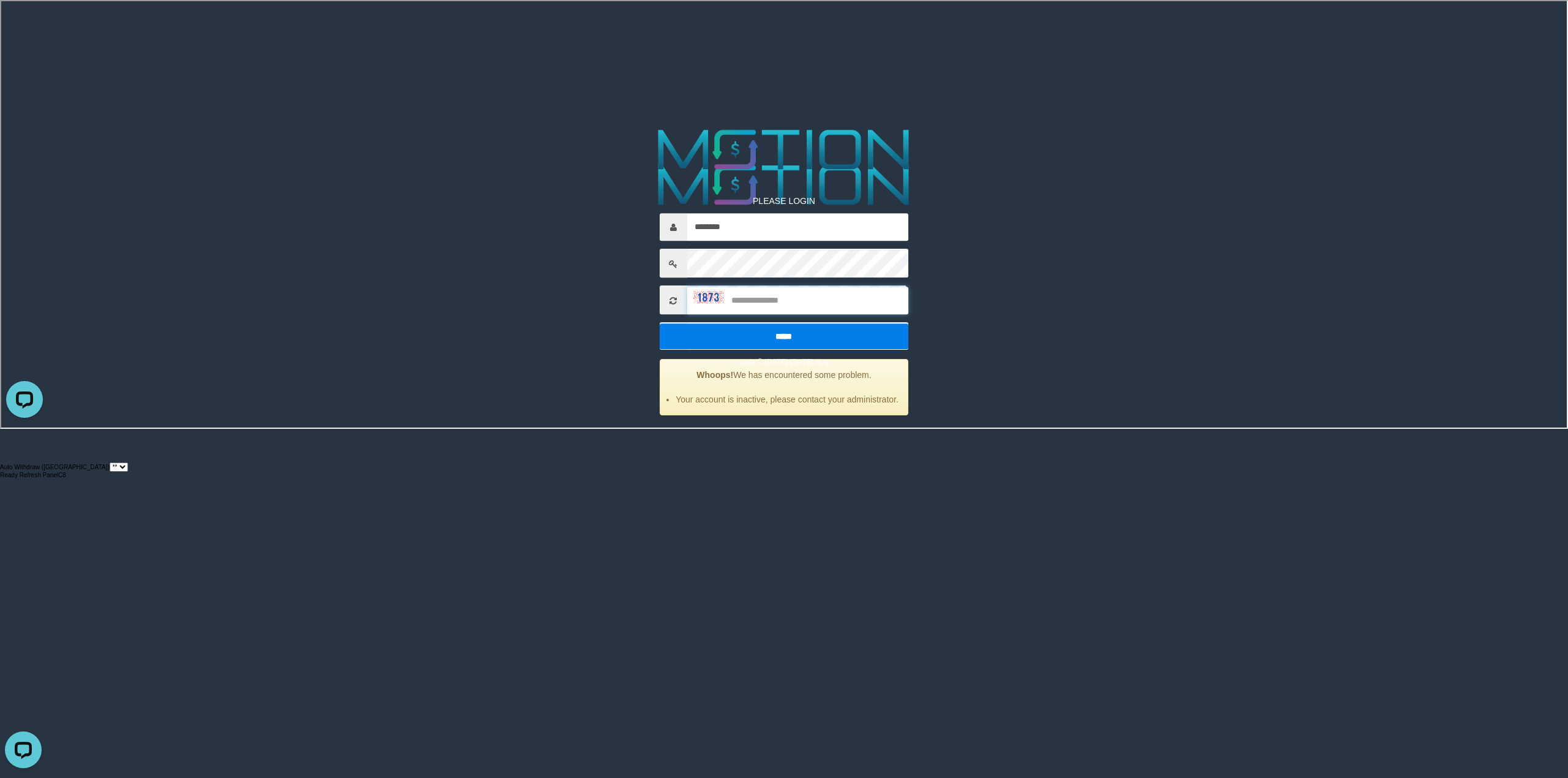 click at bounding box center (798, 300) 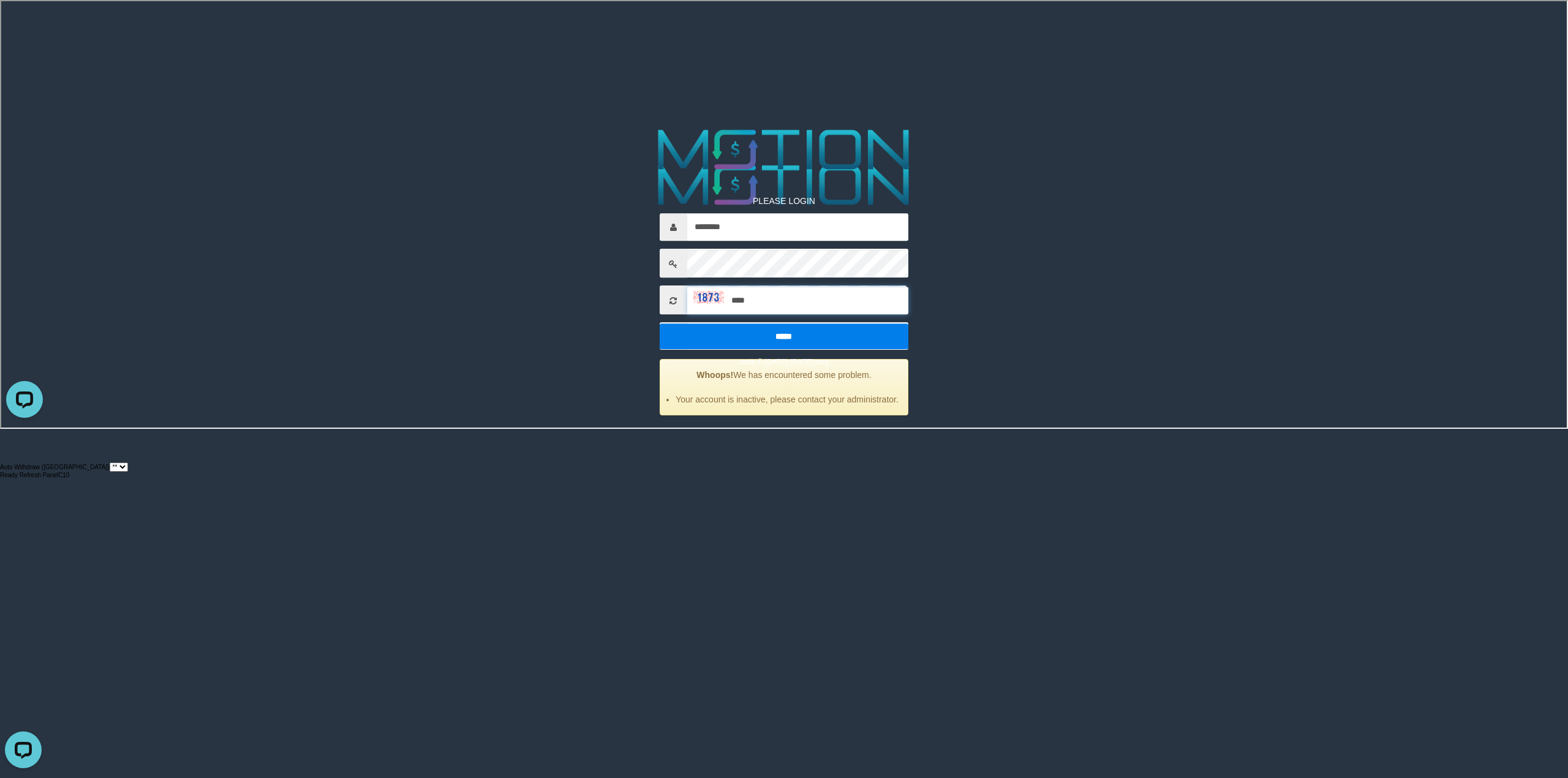 type on "****" 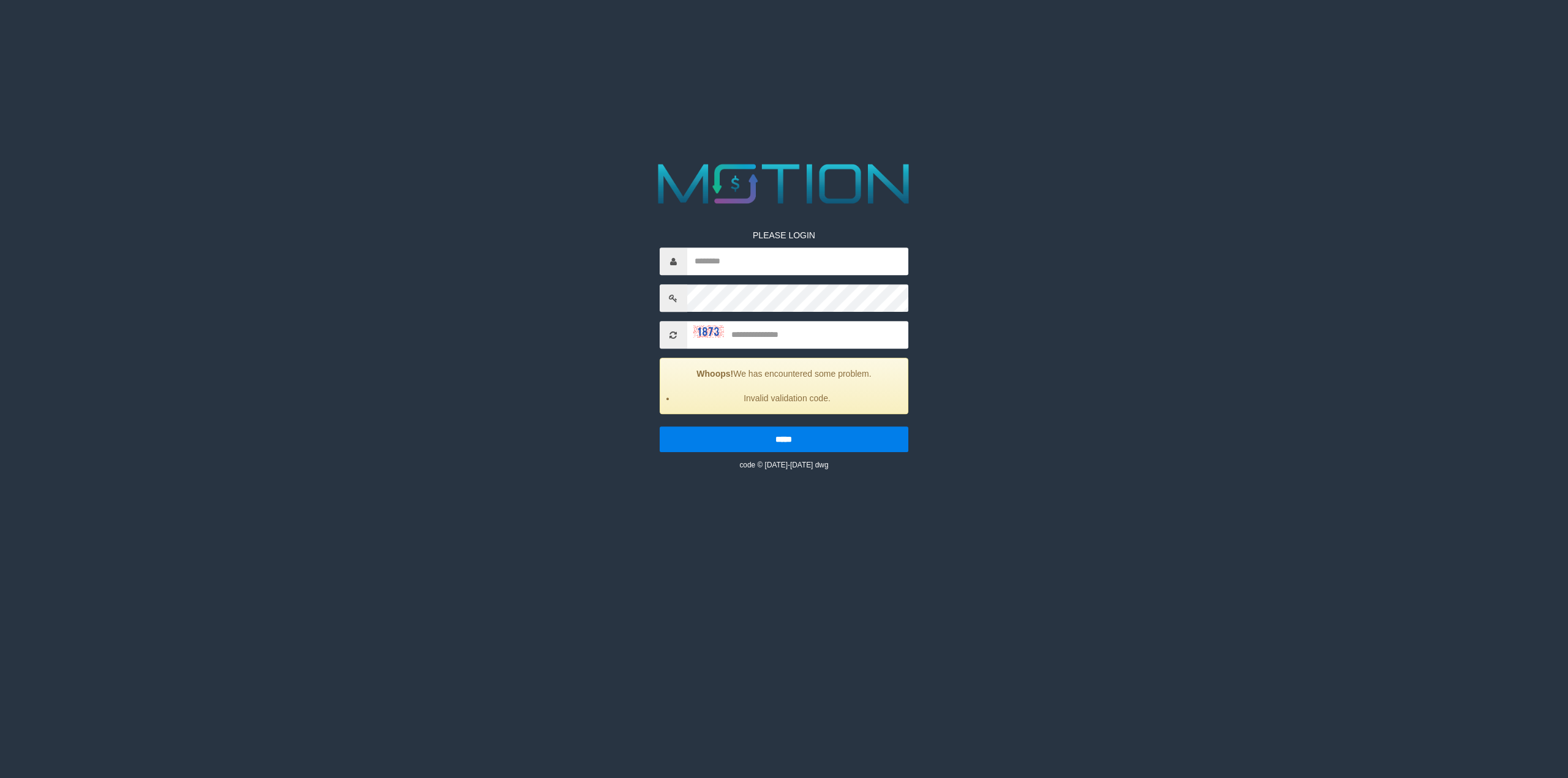 scroll, scrollTop: 0, scrollLeft: 0, axis: both 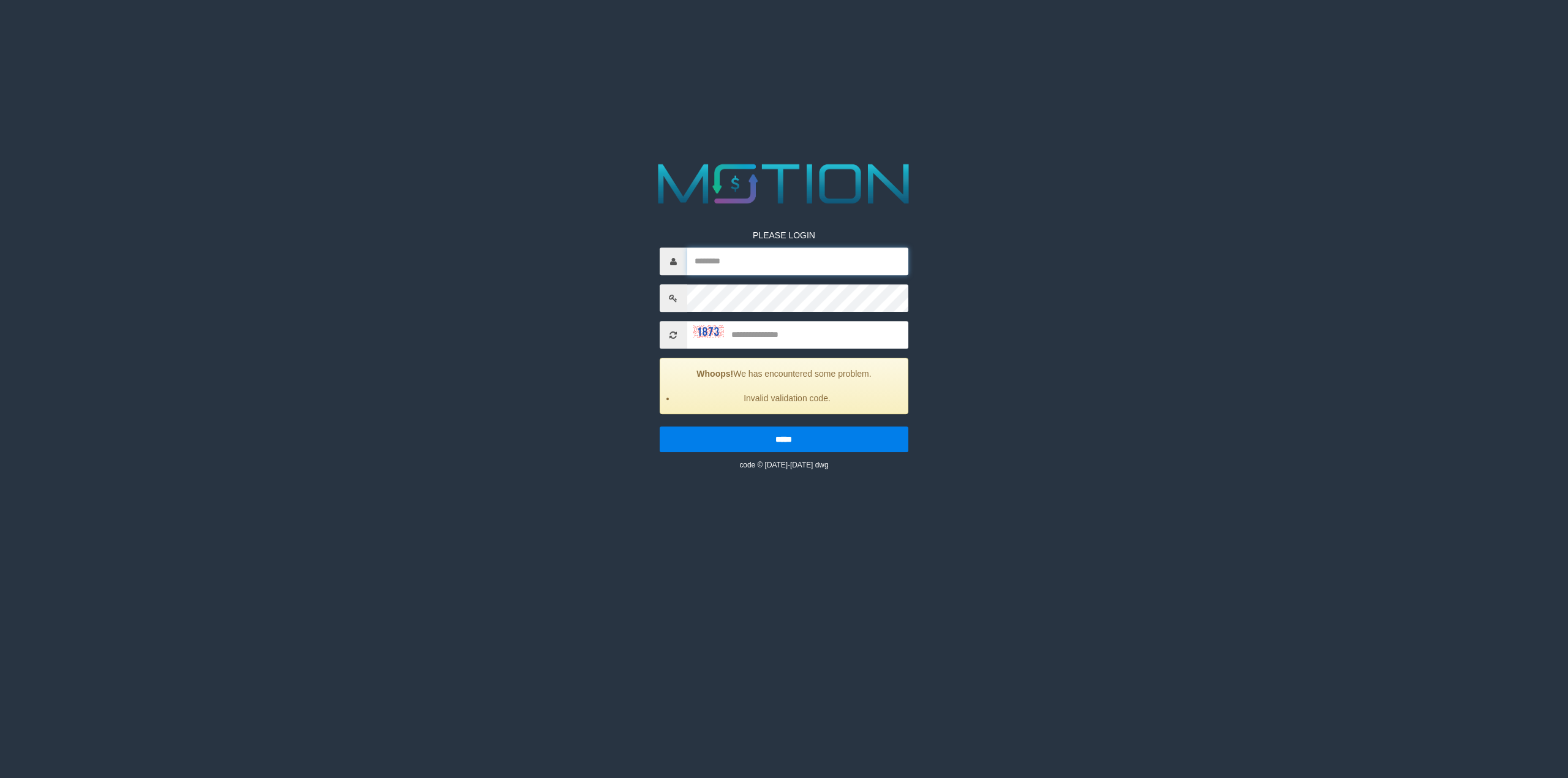 type on "********" 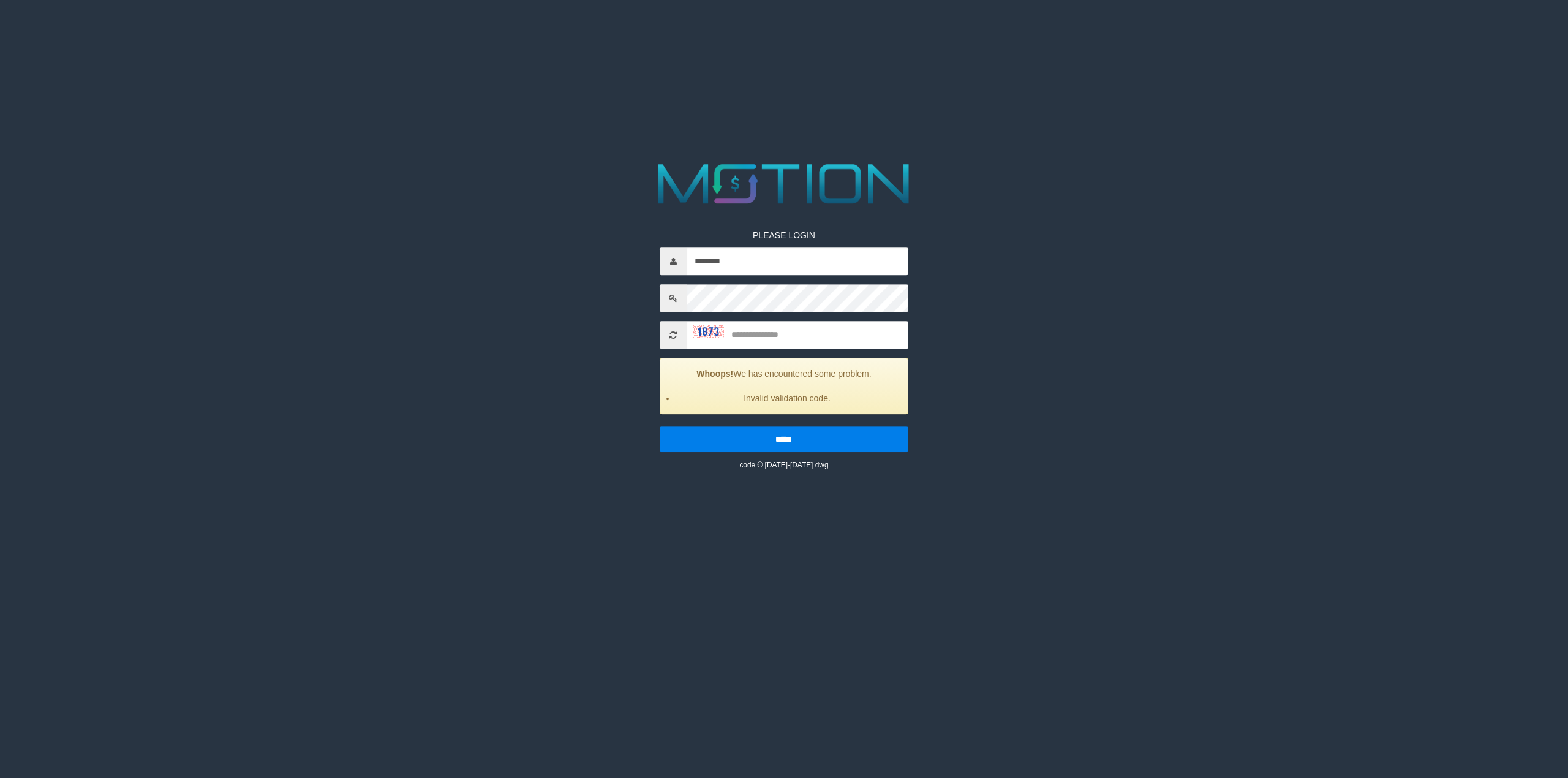 click on "********" at bounding box center (798, 261) 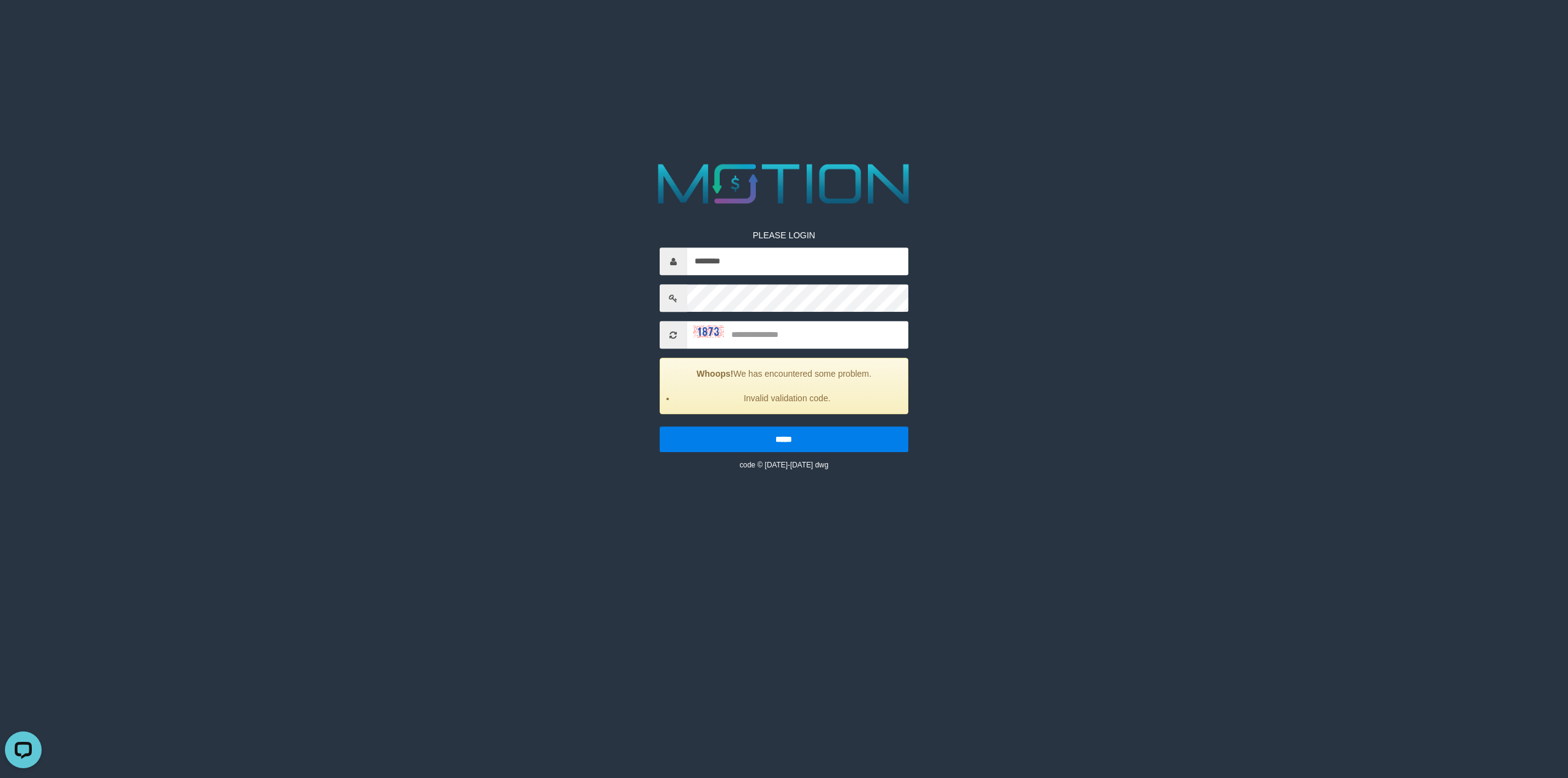 scroll, scrollTop: 0, scrollLeft: 0, axis: both 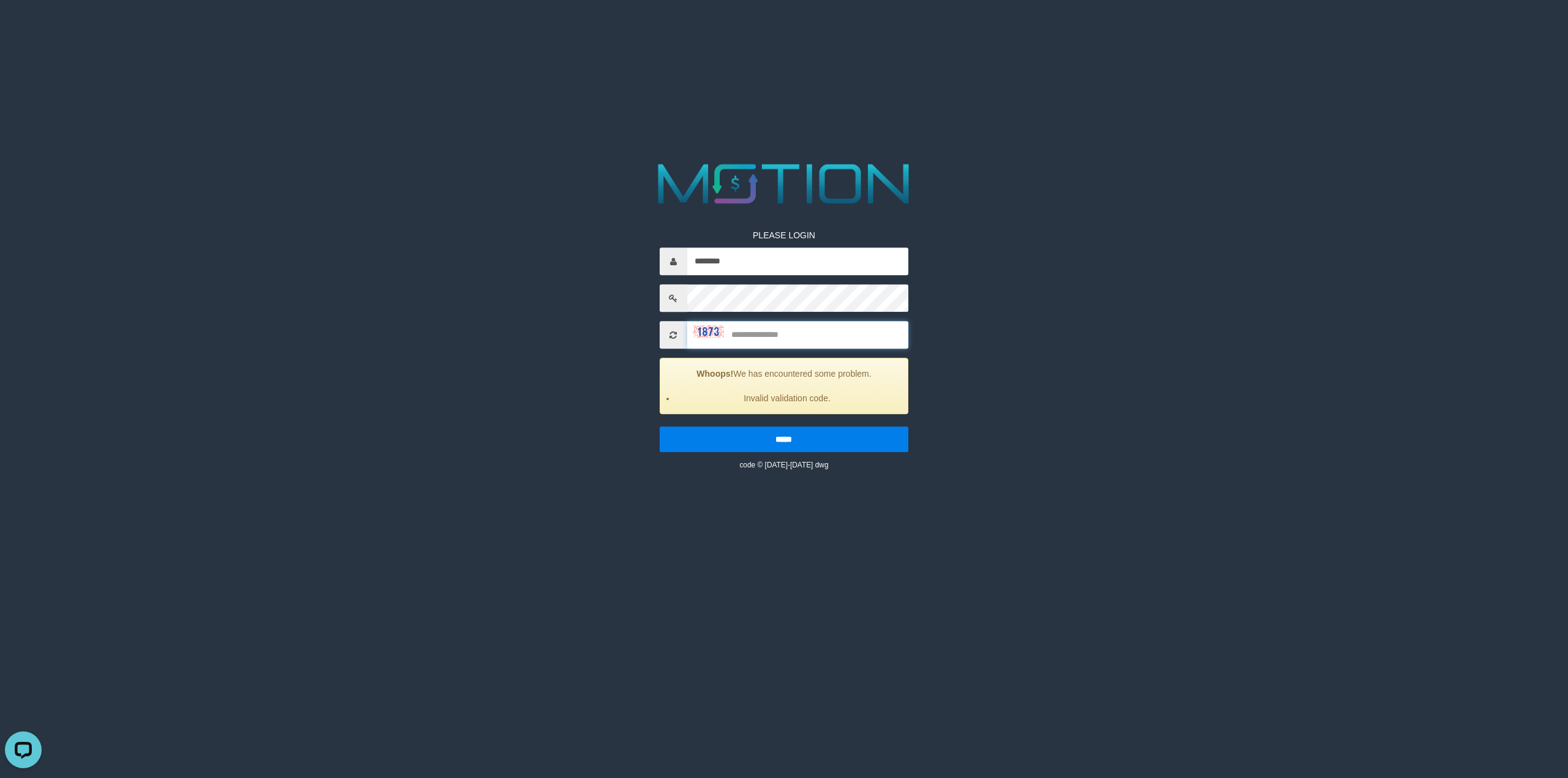 click at bounding box center [798, 334] 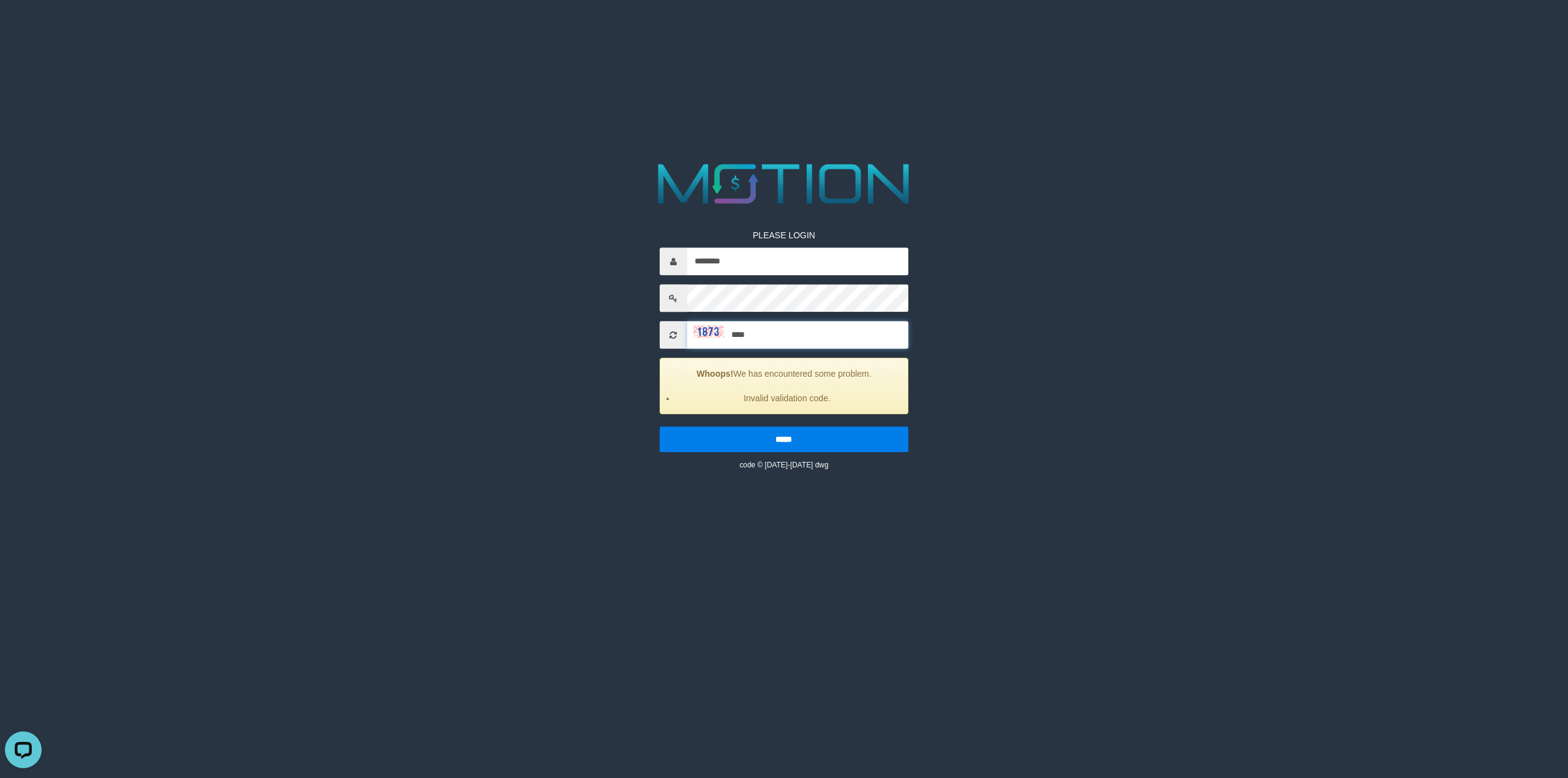 type on "****" 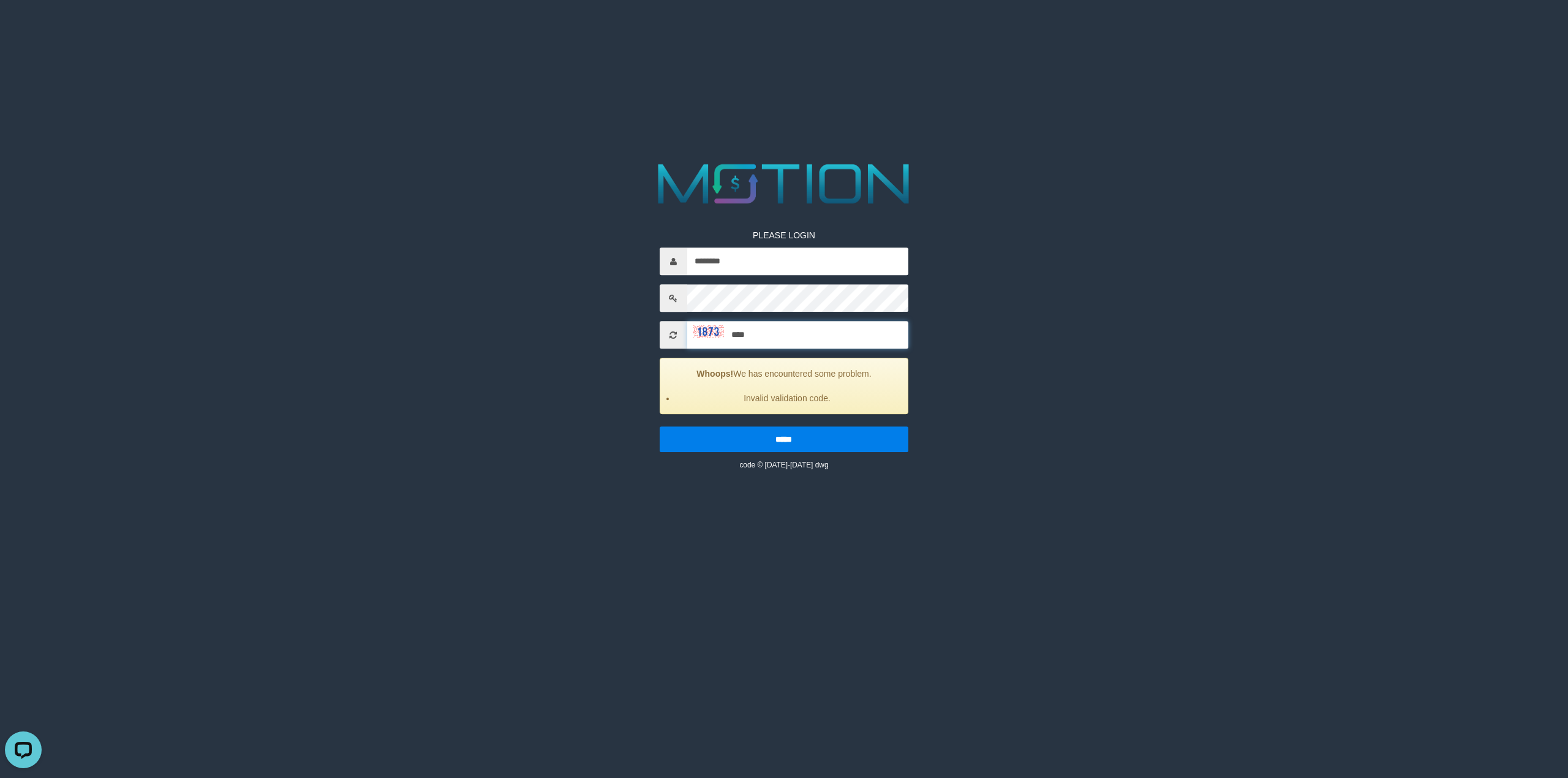 click on "*****" at bounding box center (784, 439) 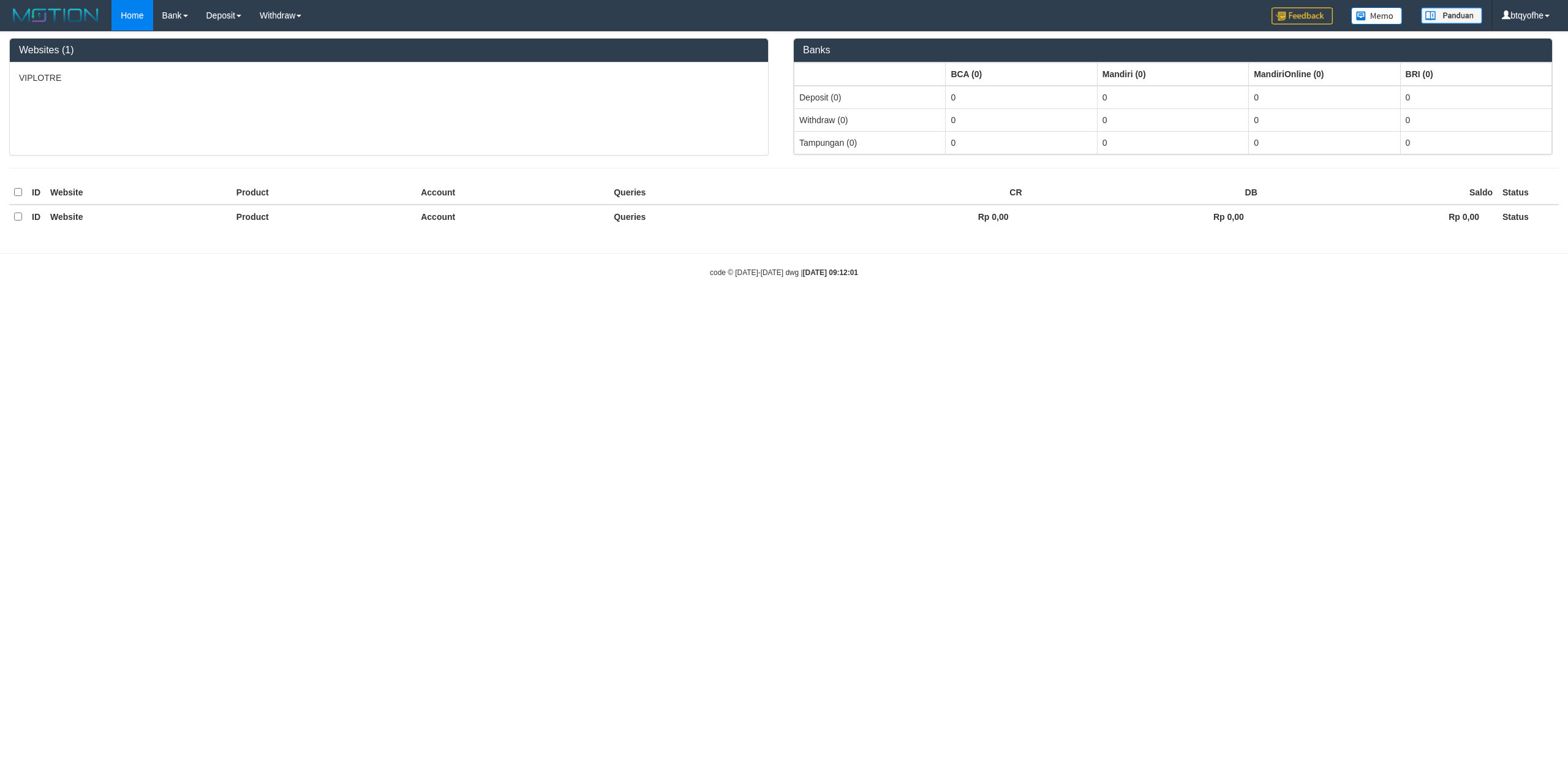 scroll, scrollTop: 0, scrollLeft: 0, axis: both 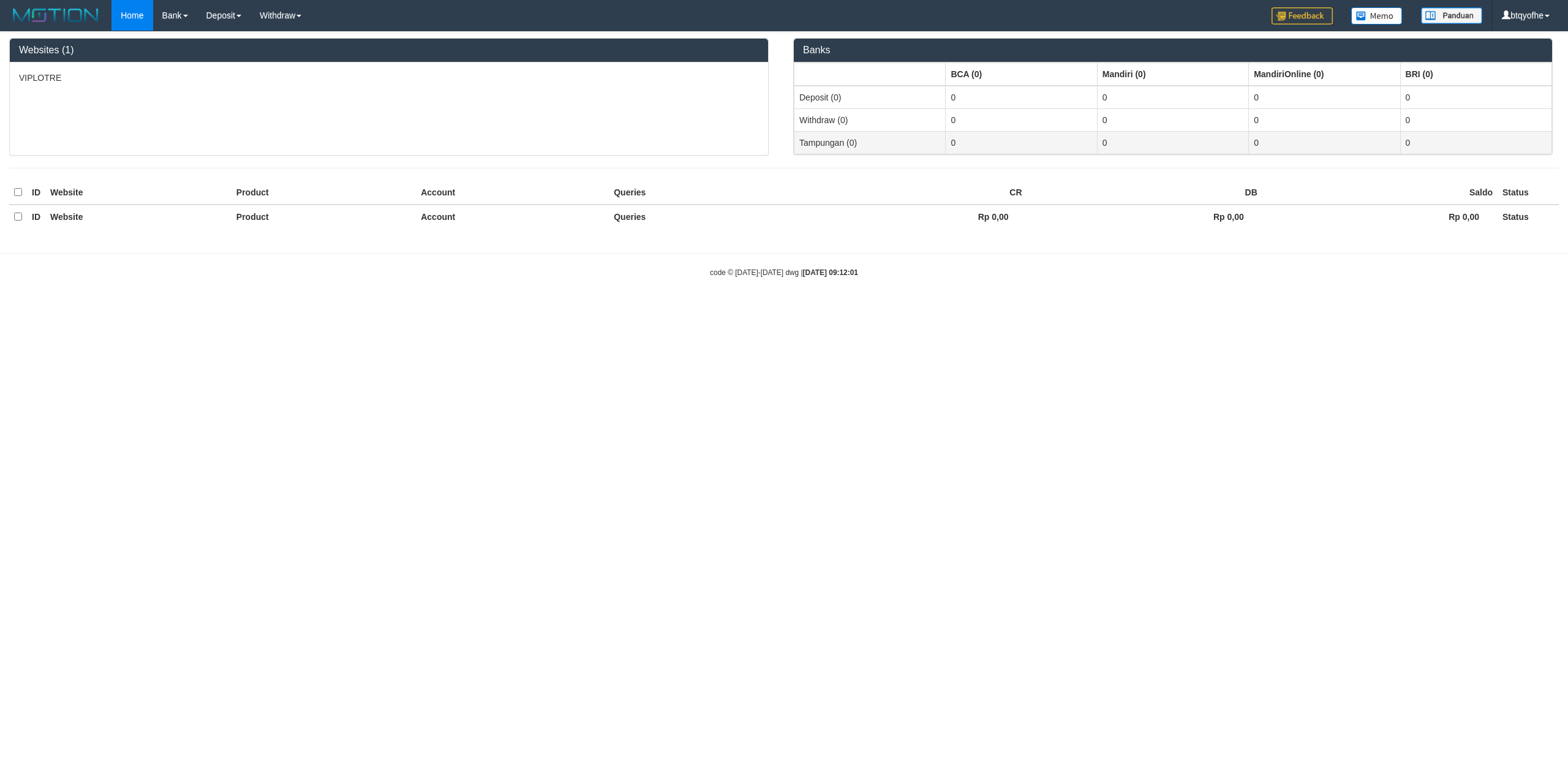 select on "***" 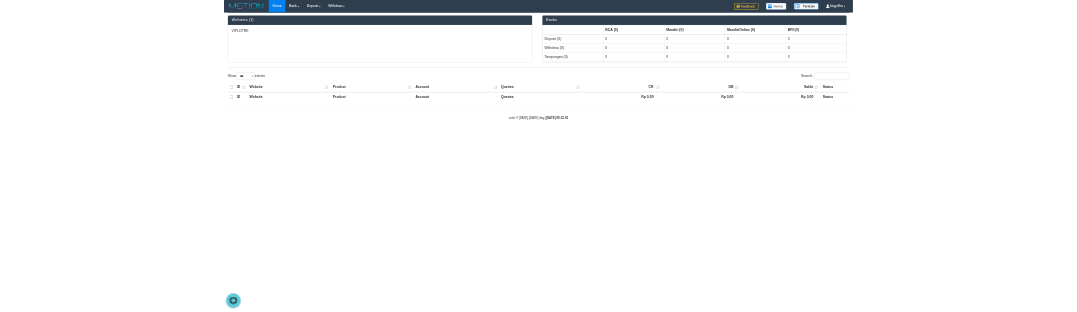 scroll, scrollTop: 0, scrollLeft: 0, axis: both 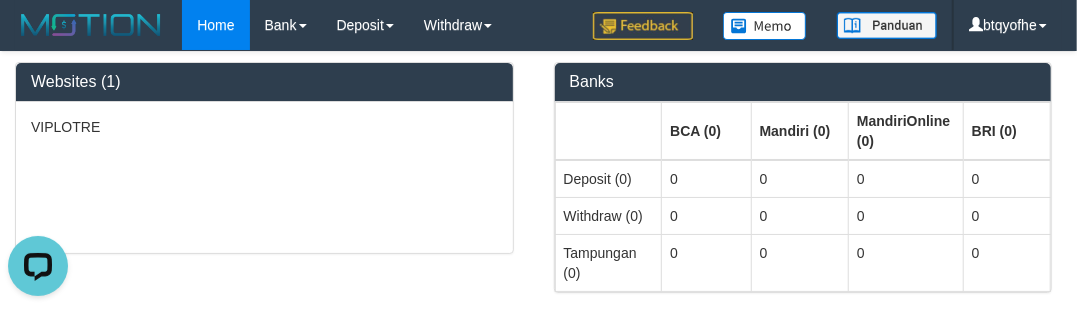 click on "Home
Bank
Account List
Load
By Website
Group
[ITOTO]													VIPLOTRE
Mutasi Bank
Search
Sync
Note Mutasi
Deposit
DPS Fetch
DPS List
History
PGA History
Note DPS
Withdraw
WD Fetch
-" at bounding box center [538, 25] 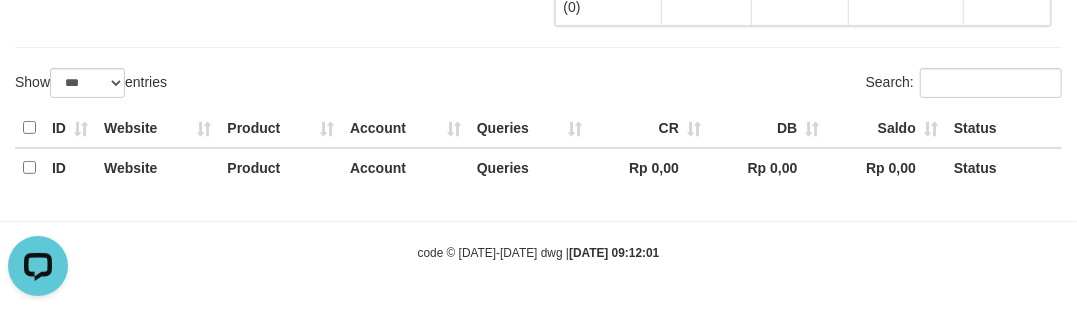scroll, scrollTop: 268, scrollLeft: 0, axis: vertical 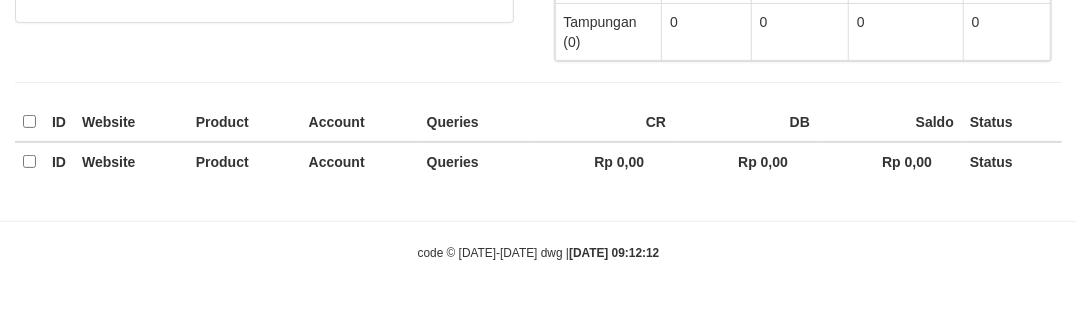 select on "***" 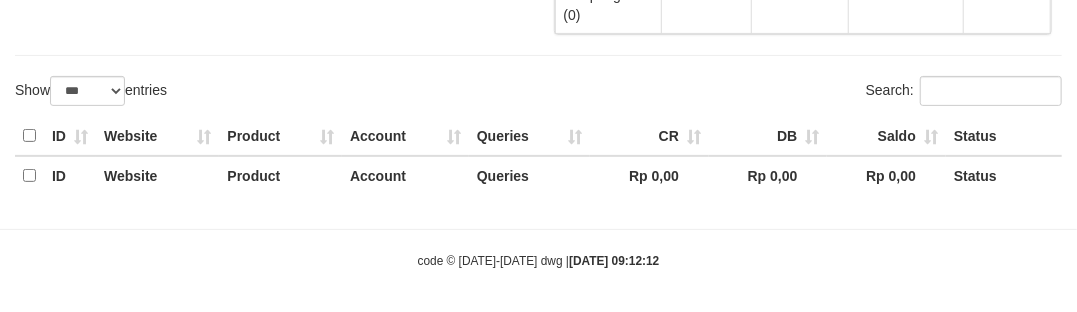 select on "**" 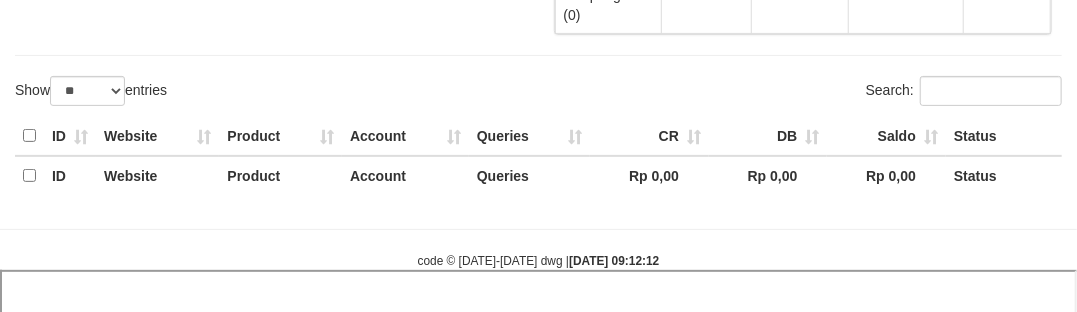 select 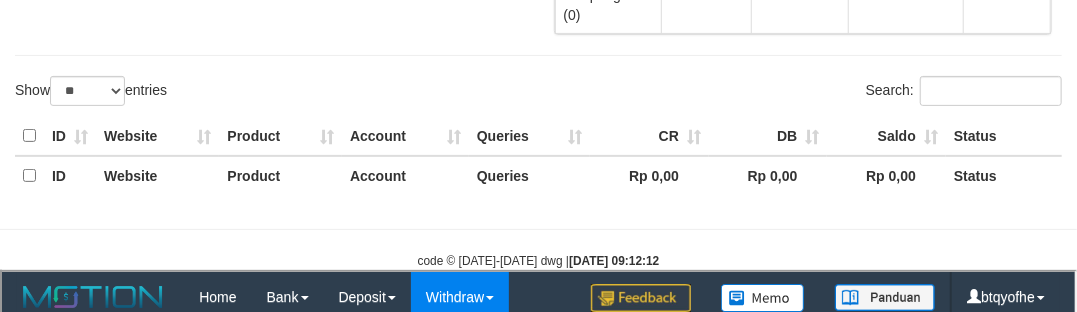scroll, scrollTop: 0, scrollLeft: 0, axis: both 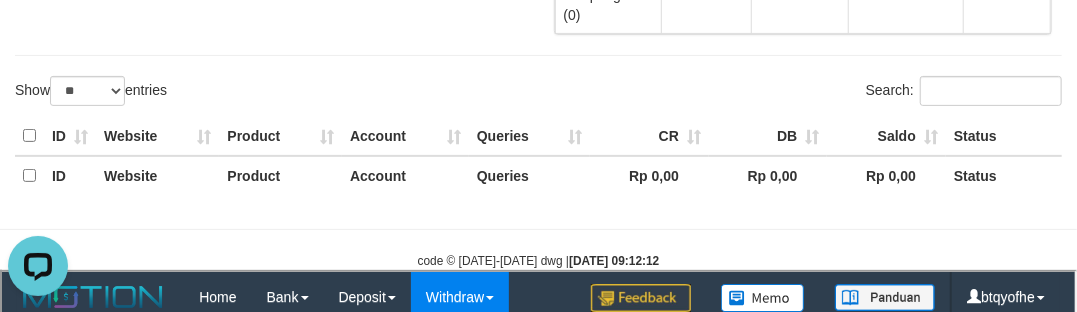 select 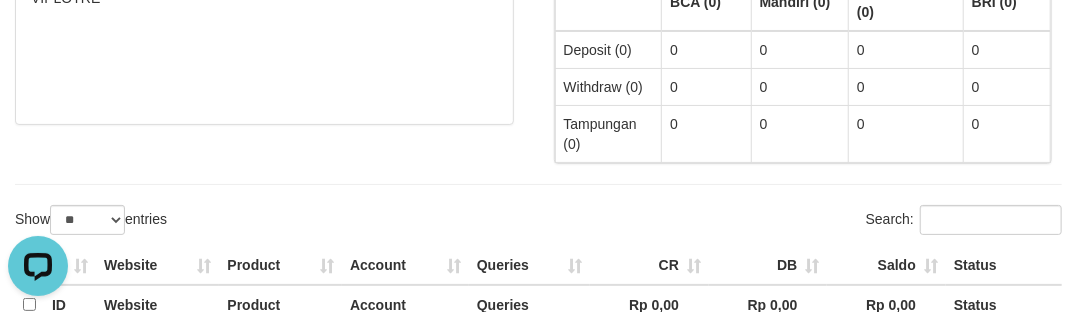 scroll, scrollTop: 0, scrollLeft: 0, axis: both 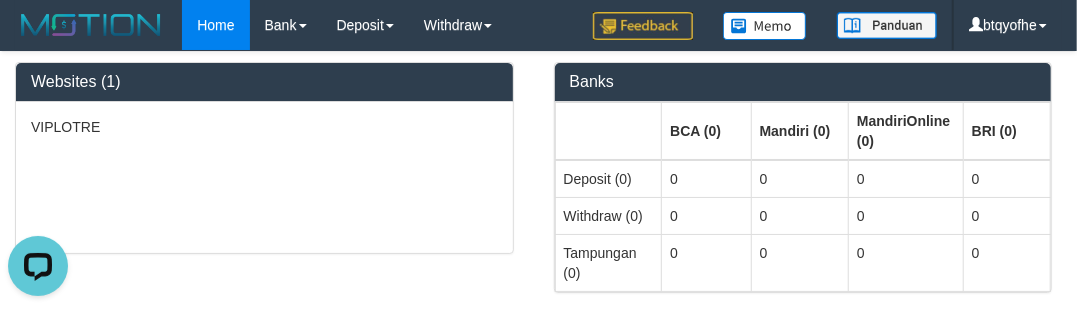 click on "Auto Withdraw (OFF)" at bounding box center (47, 1290) 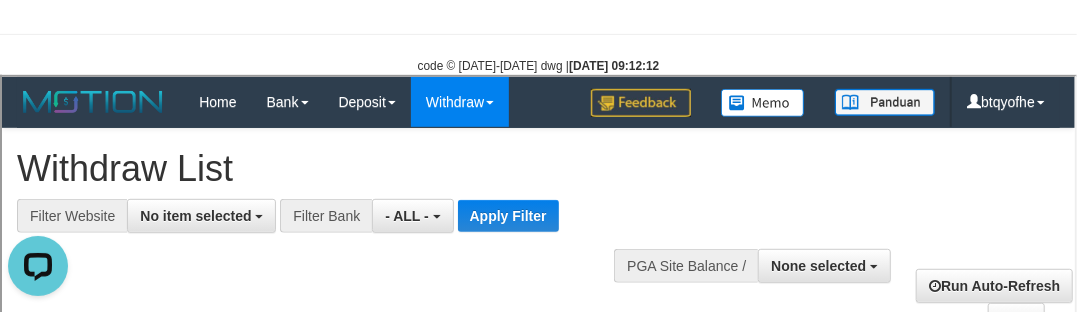 scroll, scrollTop: 622, scrollLeft: 0, axis: vertical 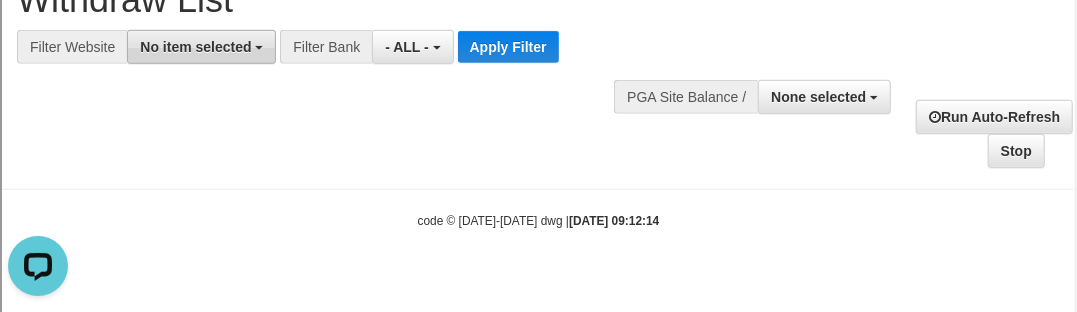 click on "No item selected" at bounding box center (193, 45) 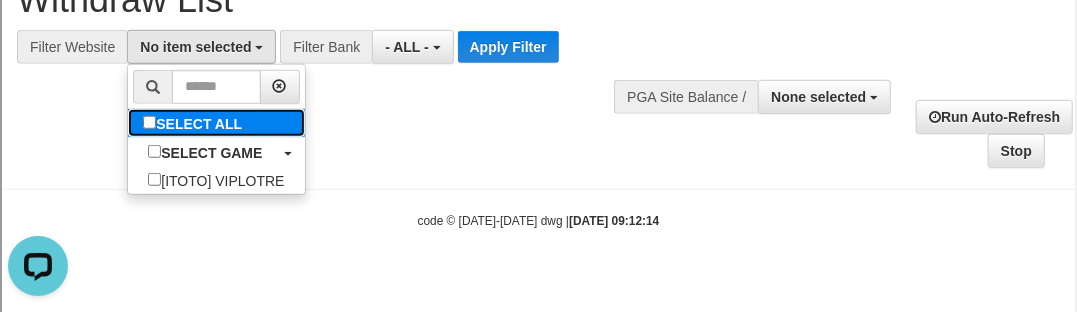 click on "SELECT ALL" at bounding box center (193, 121) 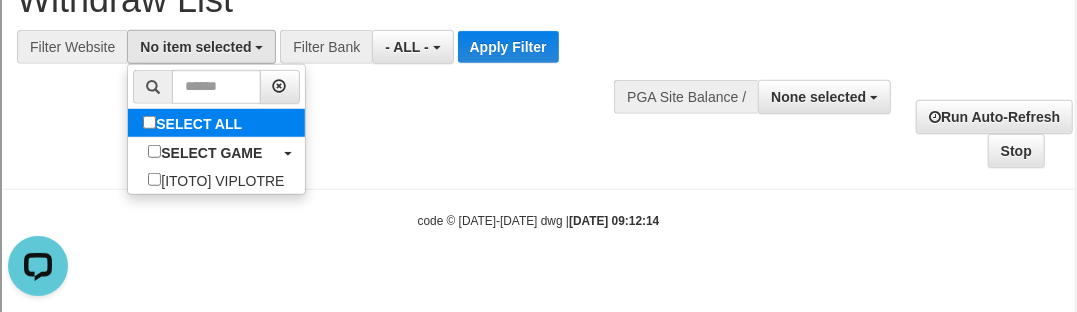 select on "****" 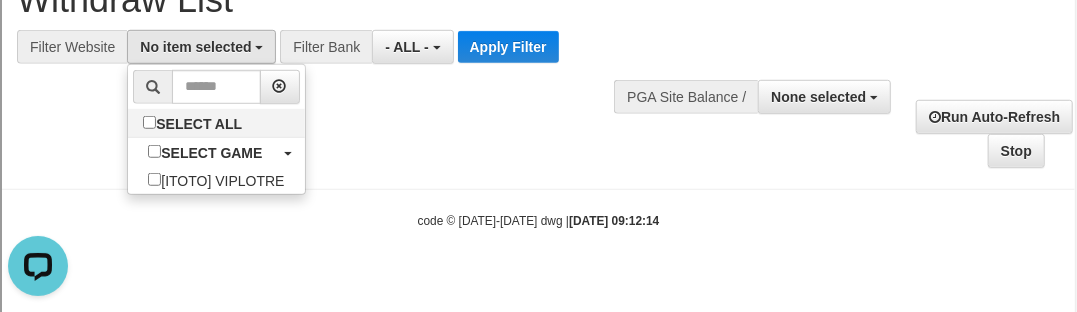 scroll, scrollTop: 17, scrollLeft: 0, axis: vertical 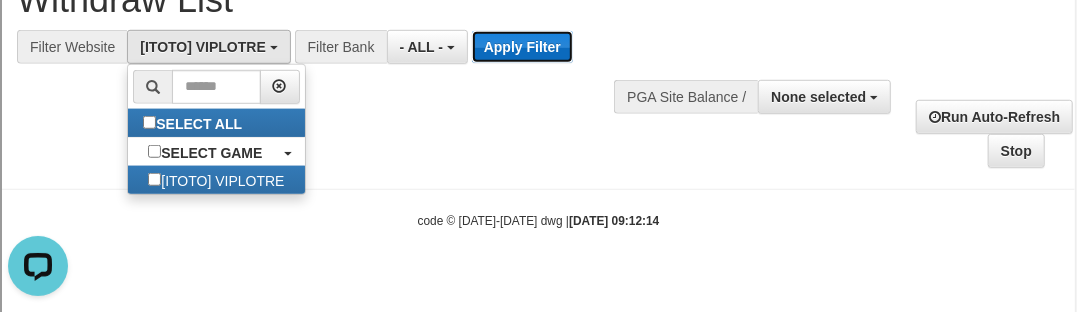 click on "Apply Filter" at bounding box center [520, 45] 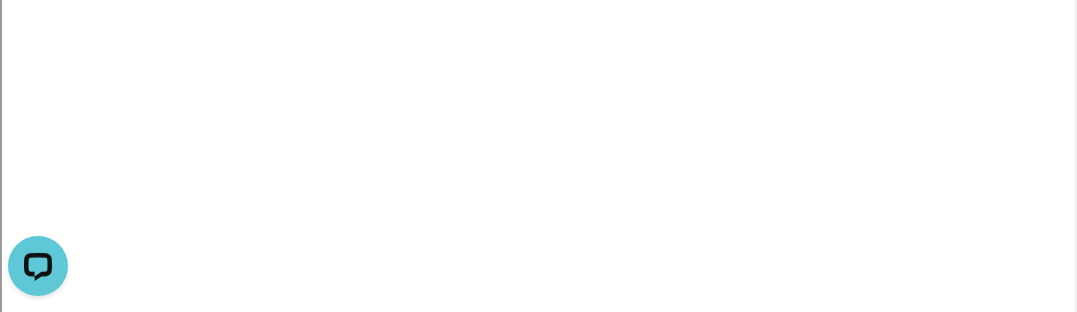 select 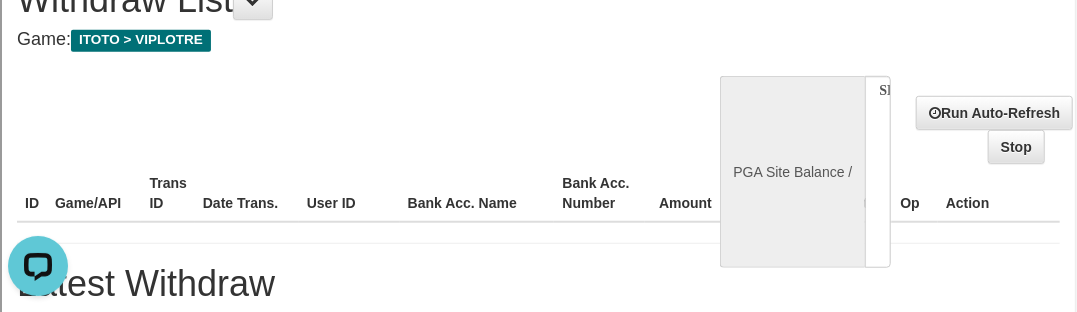 scroll, scrollTop: 0, scrollLeft: 0, axis: both 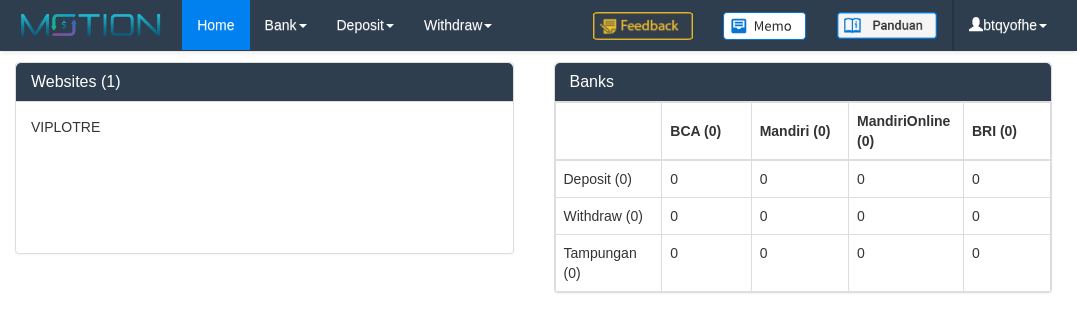 select on "**" 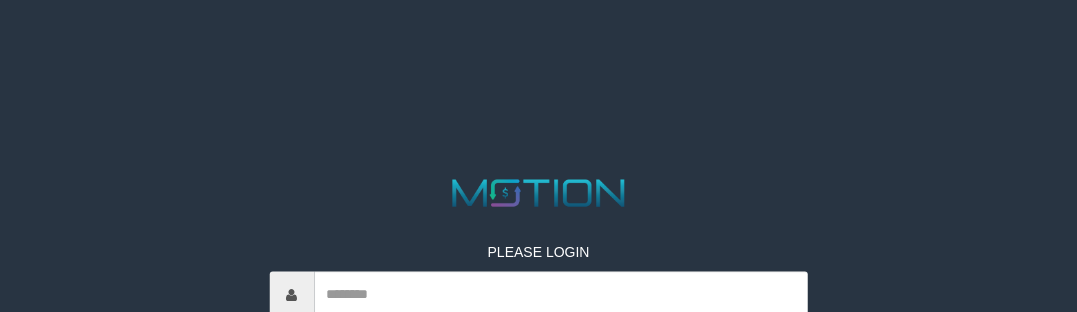 select on "**" 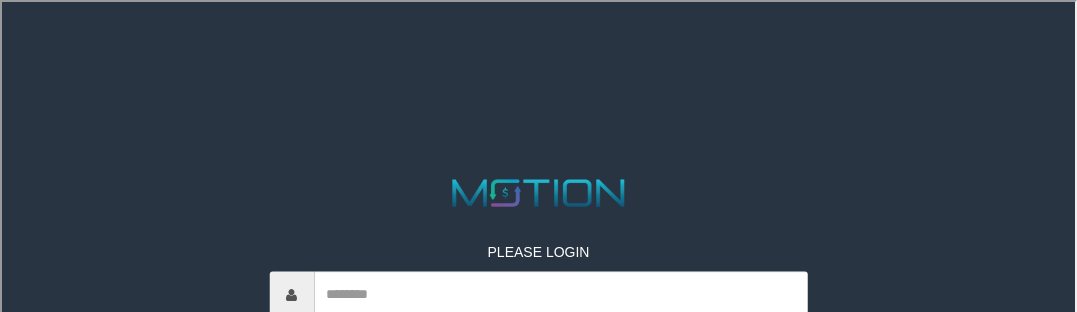 select on "**" 